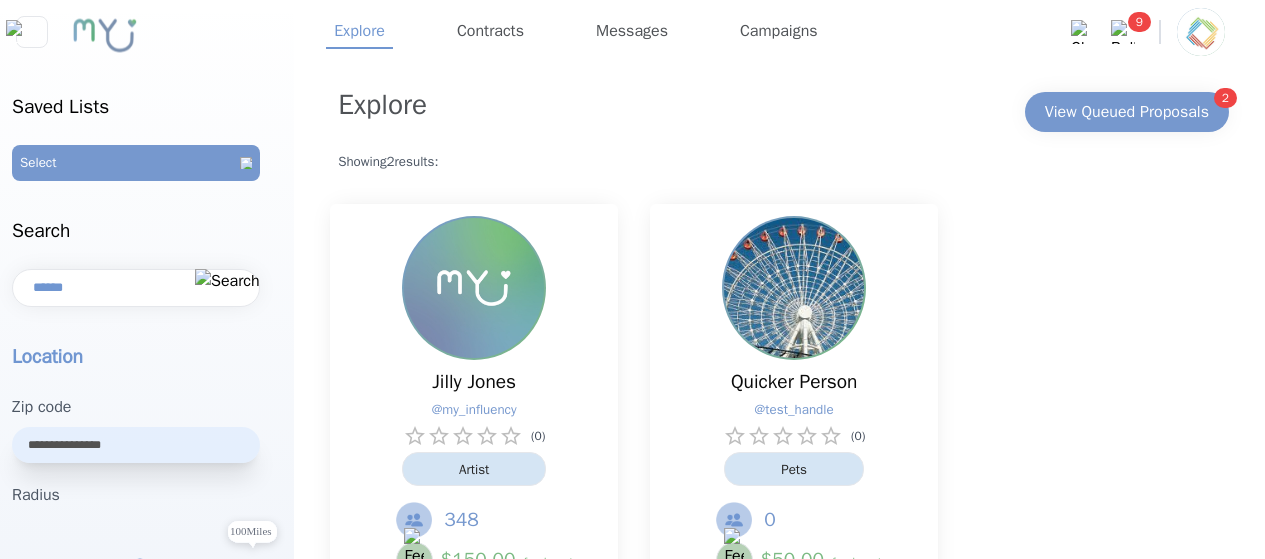 scroll, scrollTop: 0, scrollLeft: 0, axis: both 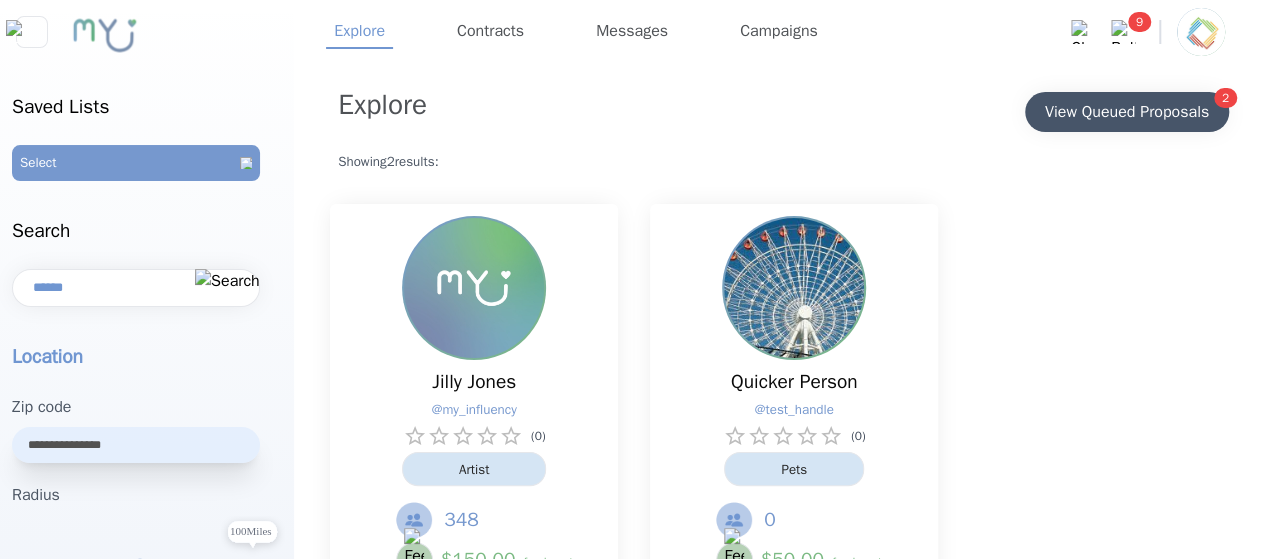 click on "View Queued Proposals" at bounding box center [1127, 112] 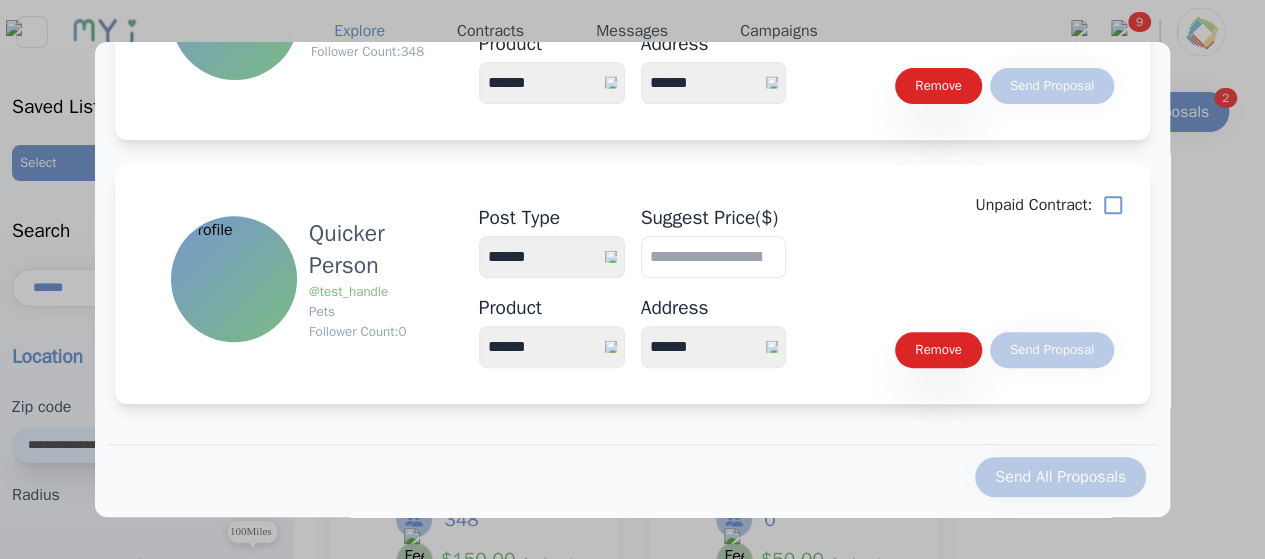 scroll, scrollTop: 396, scrollLeft: 0, axis: vertical 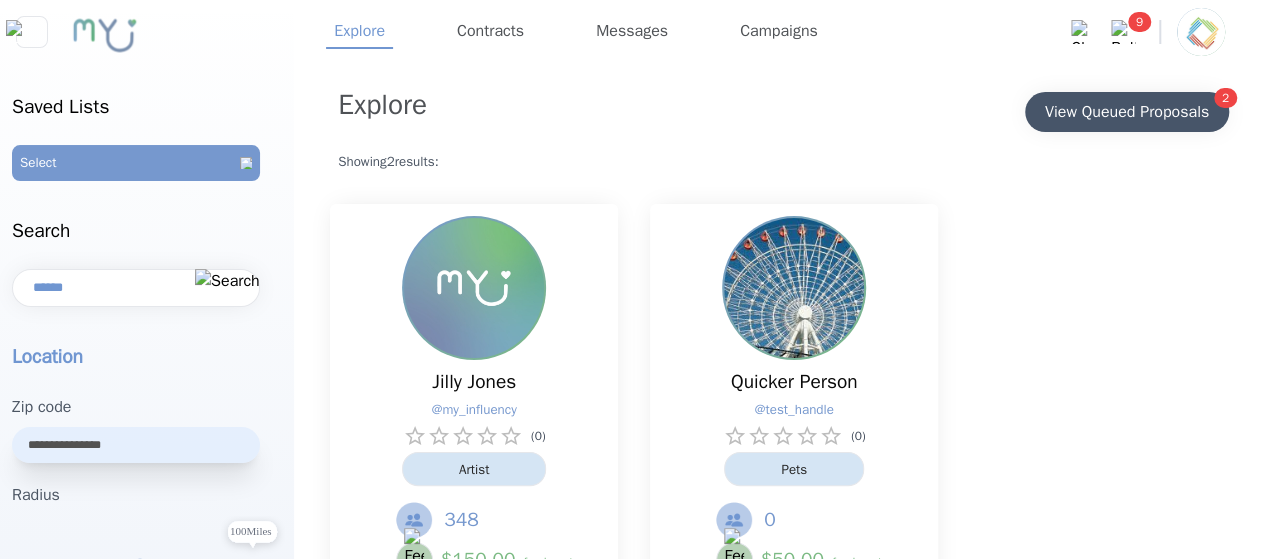 click on "View Queued Proposals" at bounding box center [1127, 112] 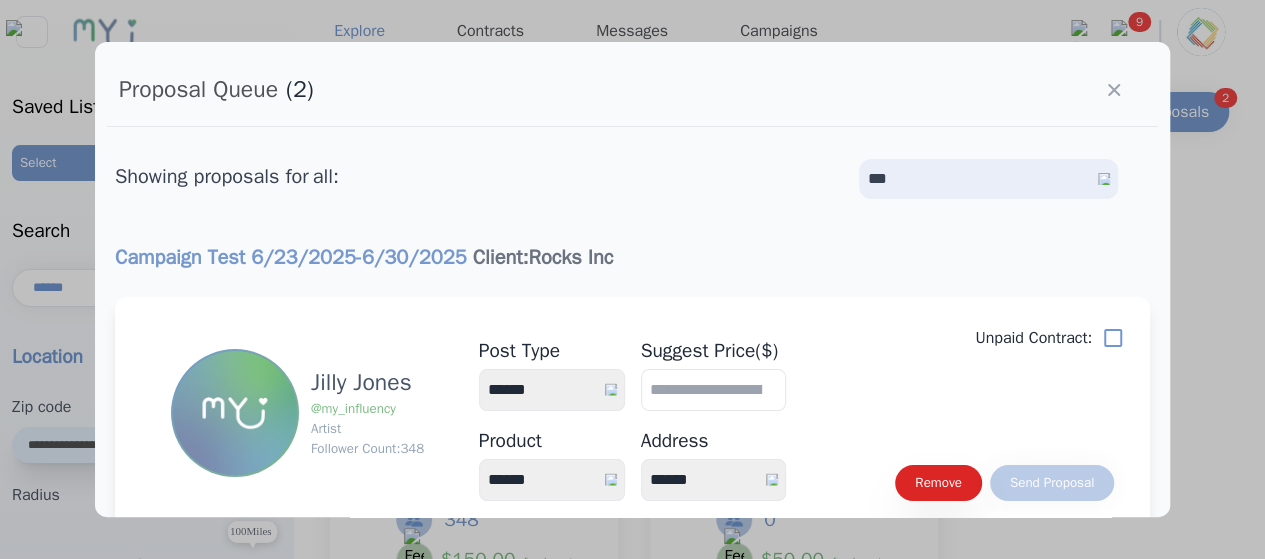 scroll, scrollTop: 397, scrollLeft: 0, axis: vertical 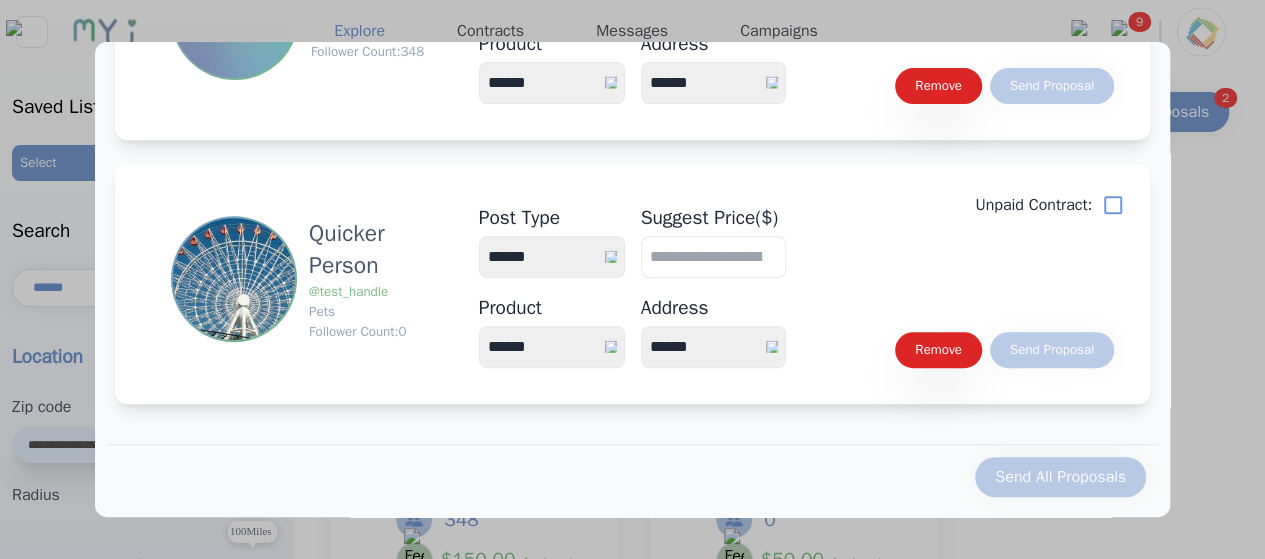 click at bounding box center [632, 279] 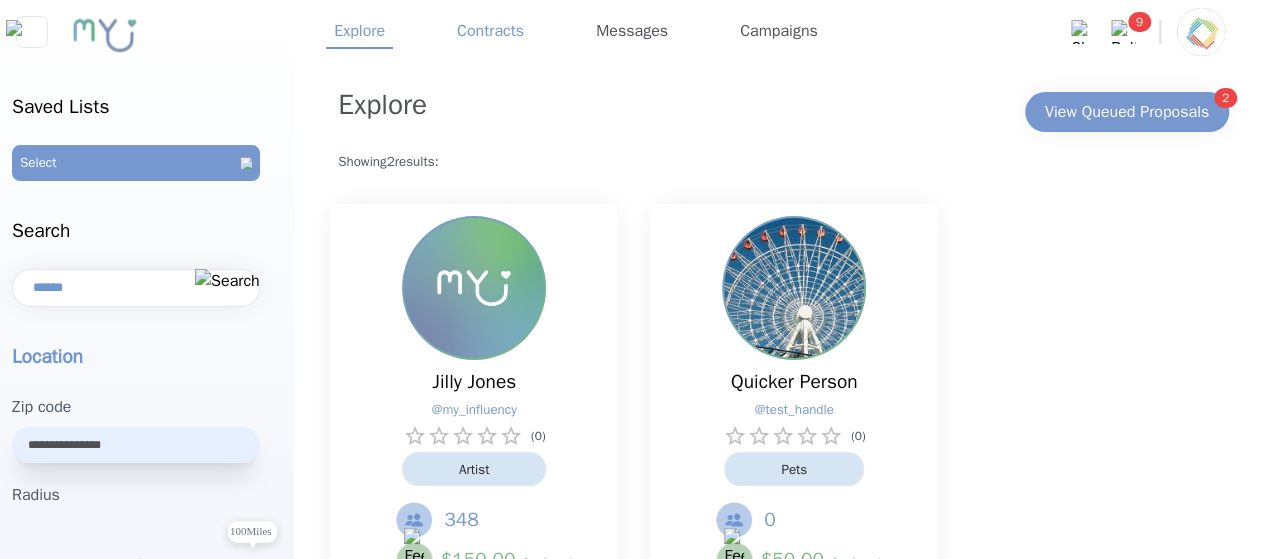 click on "Contracts" at bounding box center [490, 32] 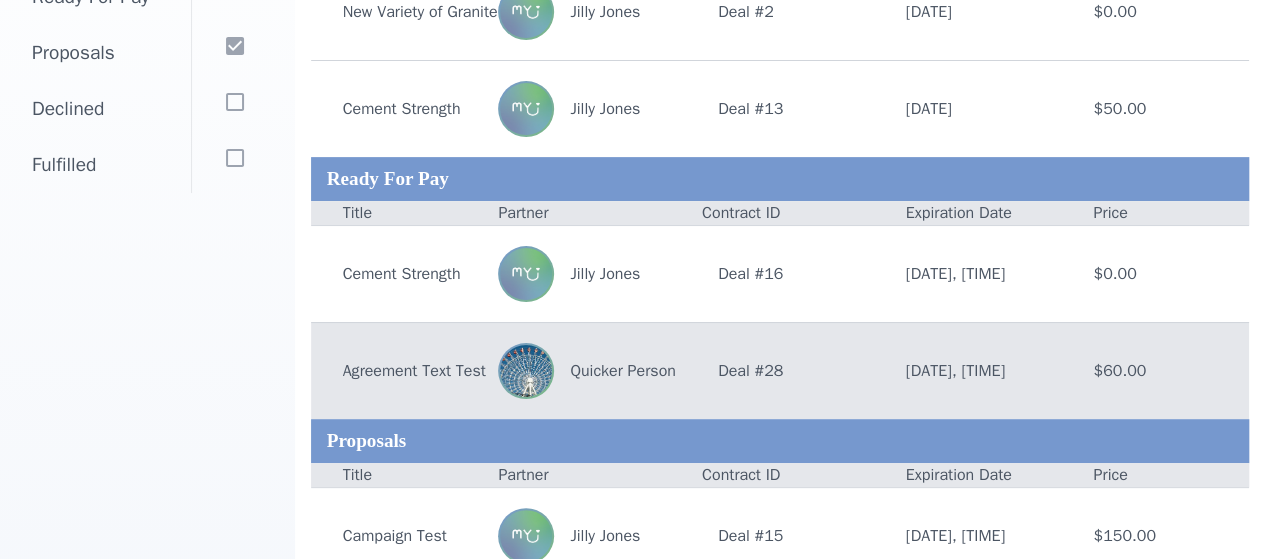 scroll, scrollTop: 280, scrollLeft: 0, axis: vertical 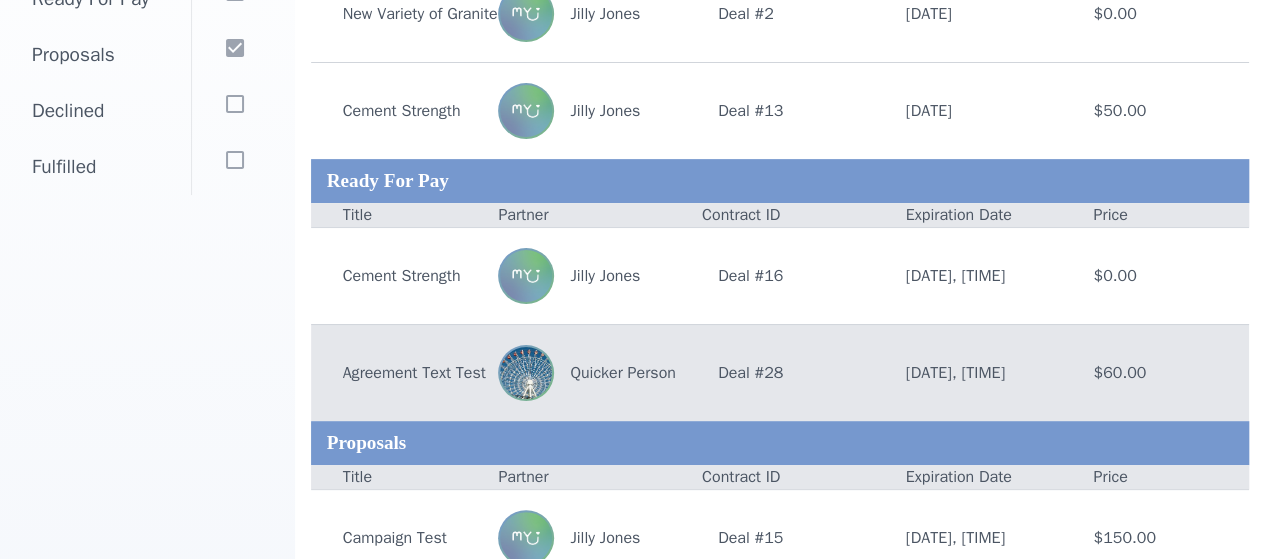 click on "Deal # [NUMBER]" at bounding box center (780, 373) 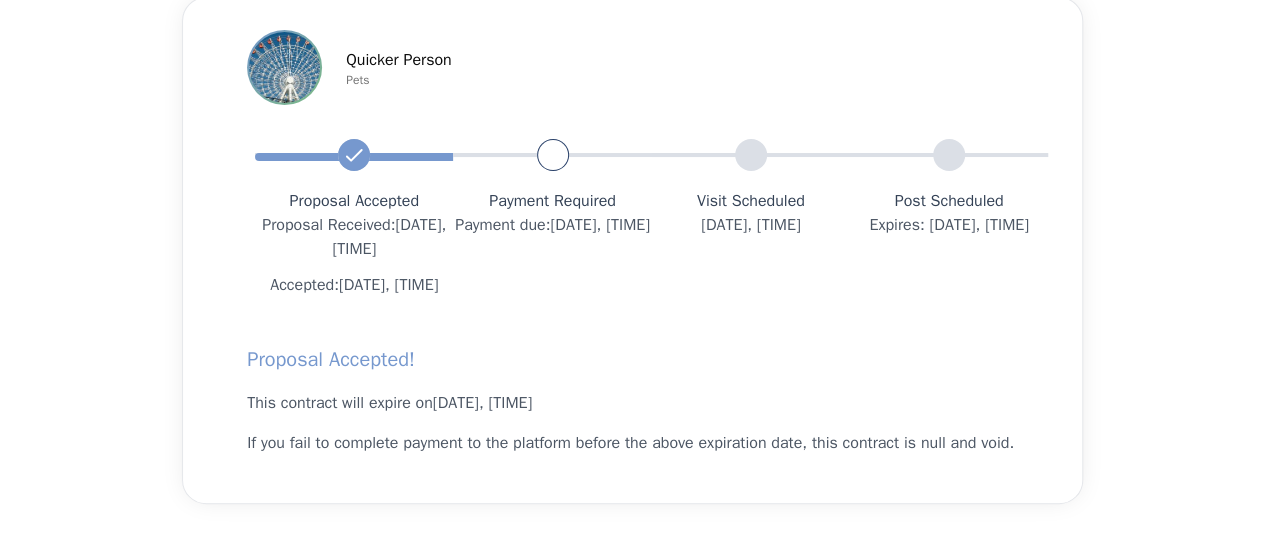 scroll, scrollTop: 0, scrollLeft: 0, axis: both 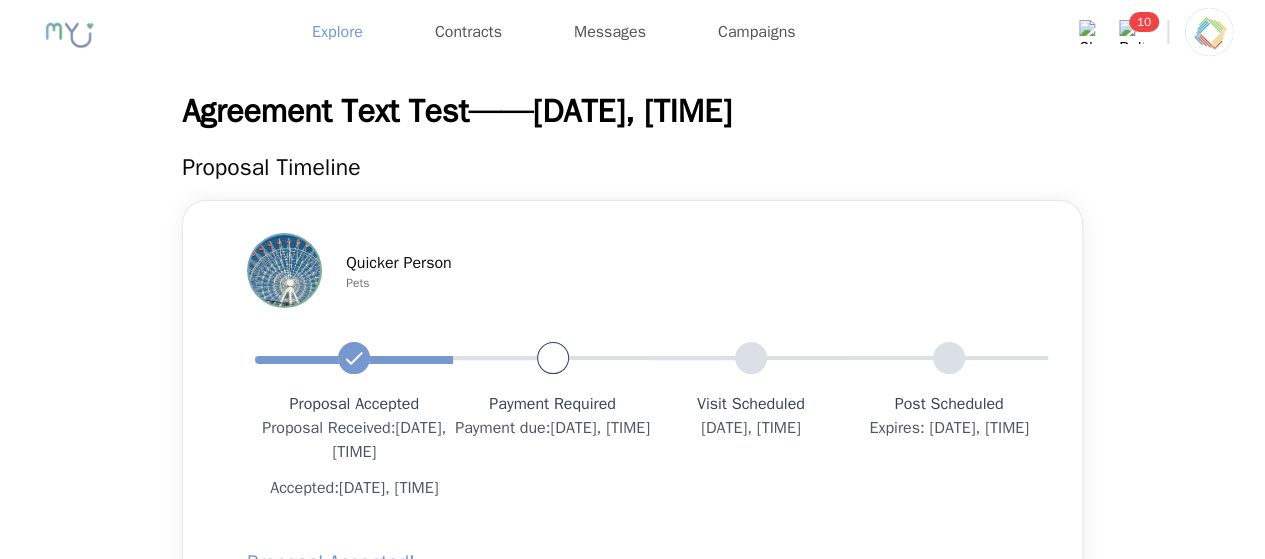 click on "Explore" at bounding box center (337, 32) 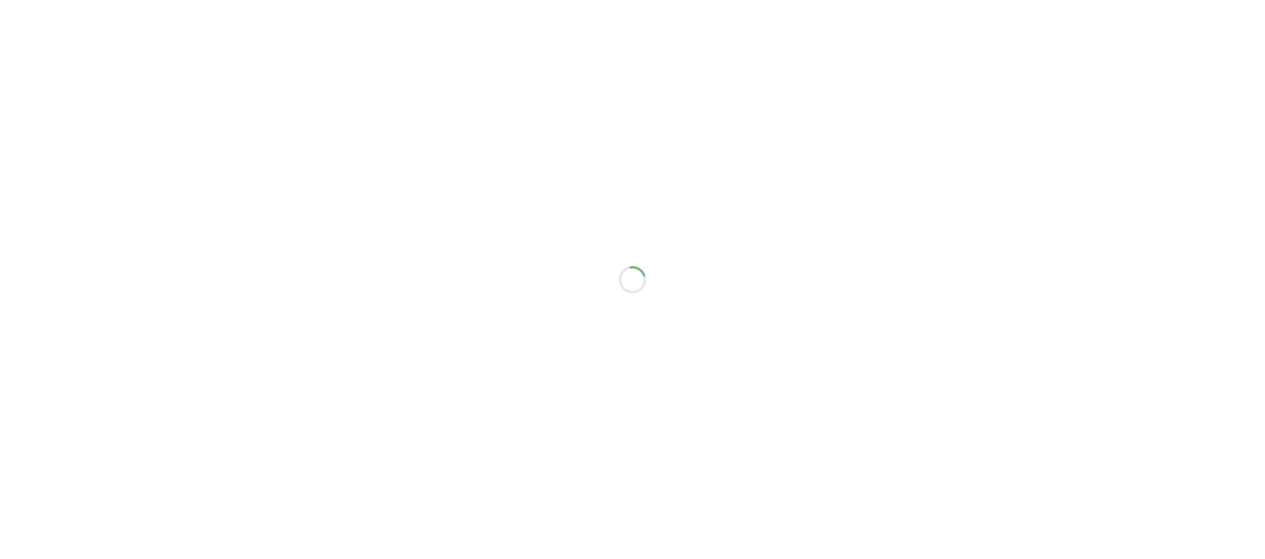 scroll, scrollTop: 0, scrollLeft: 0, axis: both 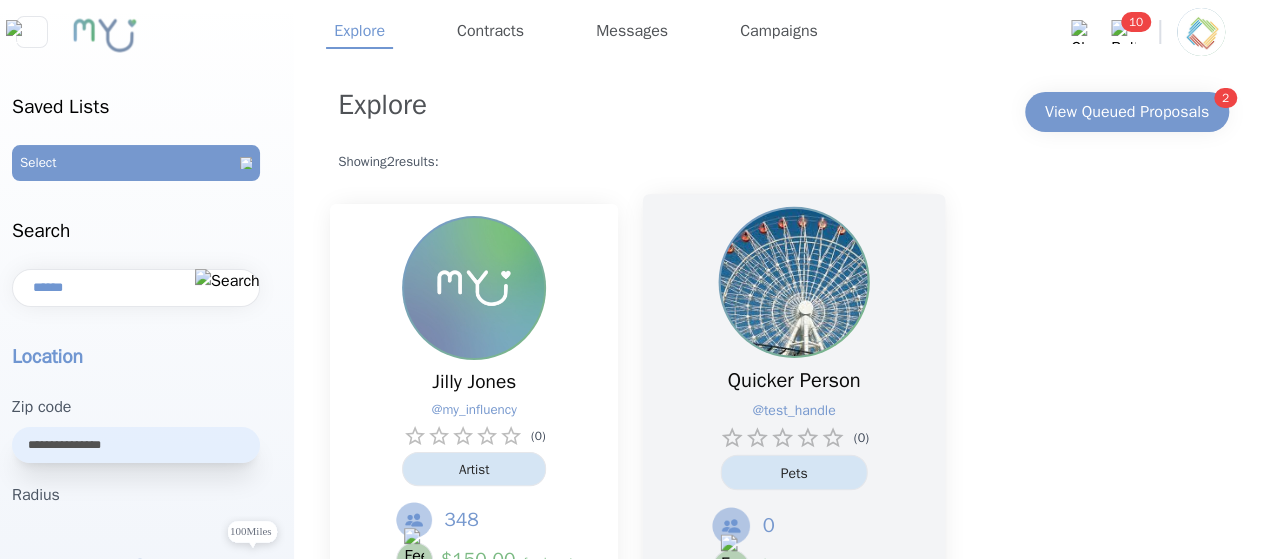 click at bounding box center (794, 282) 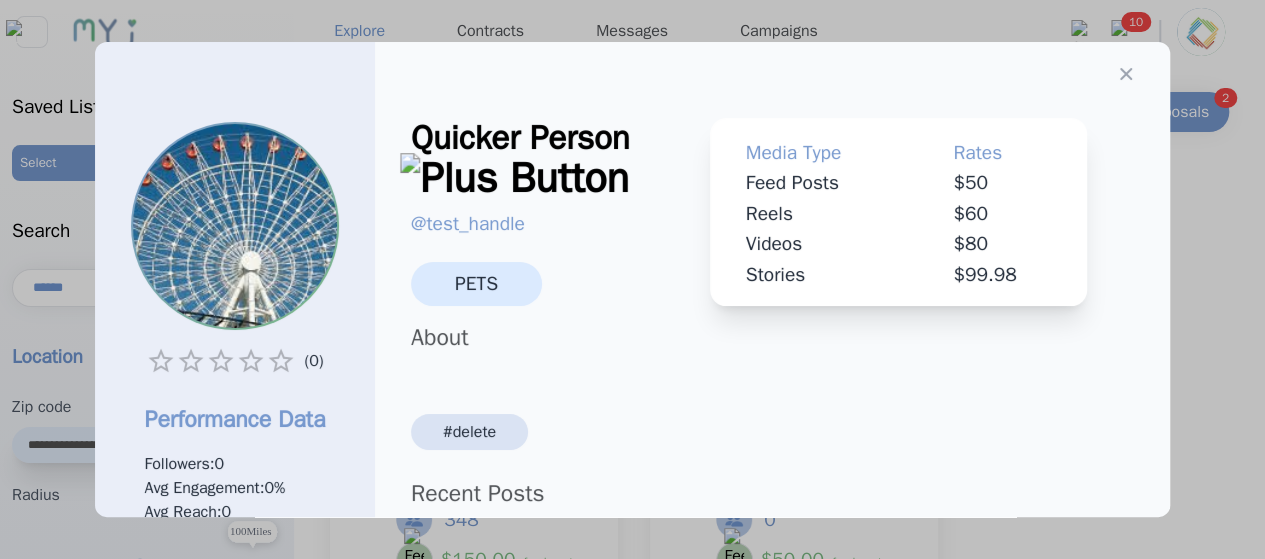 scroll, scrollTop: 390, scrollLeft: 0, axis: vertical 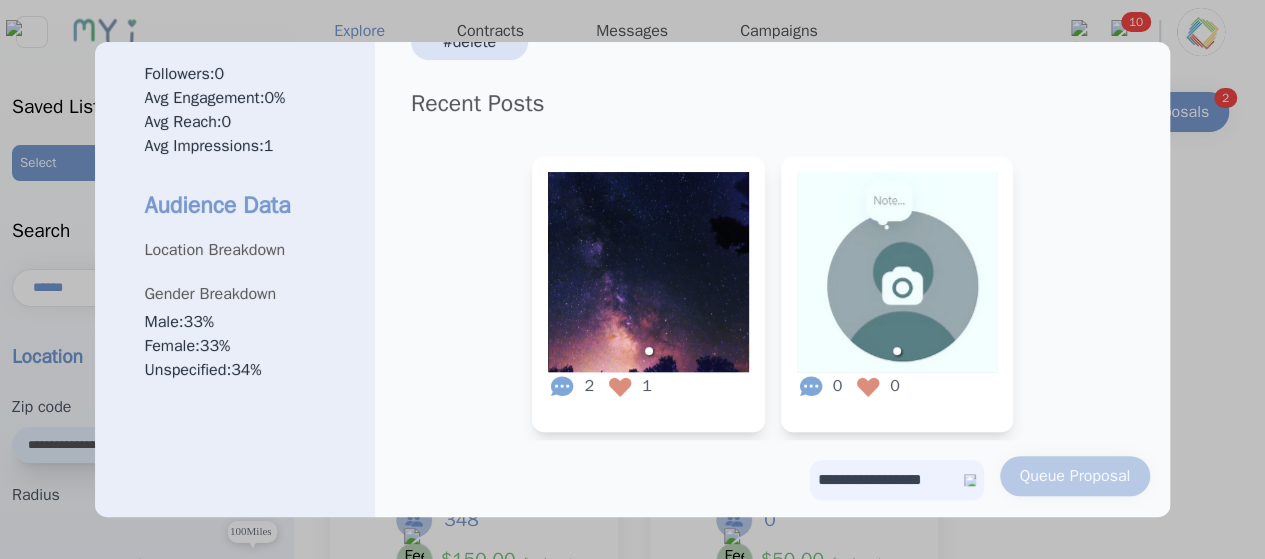 click on "**********" at bounding box center (897, 480) 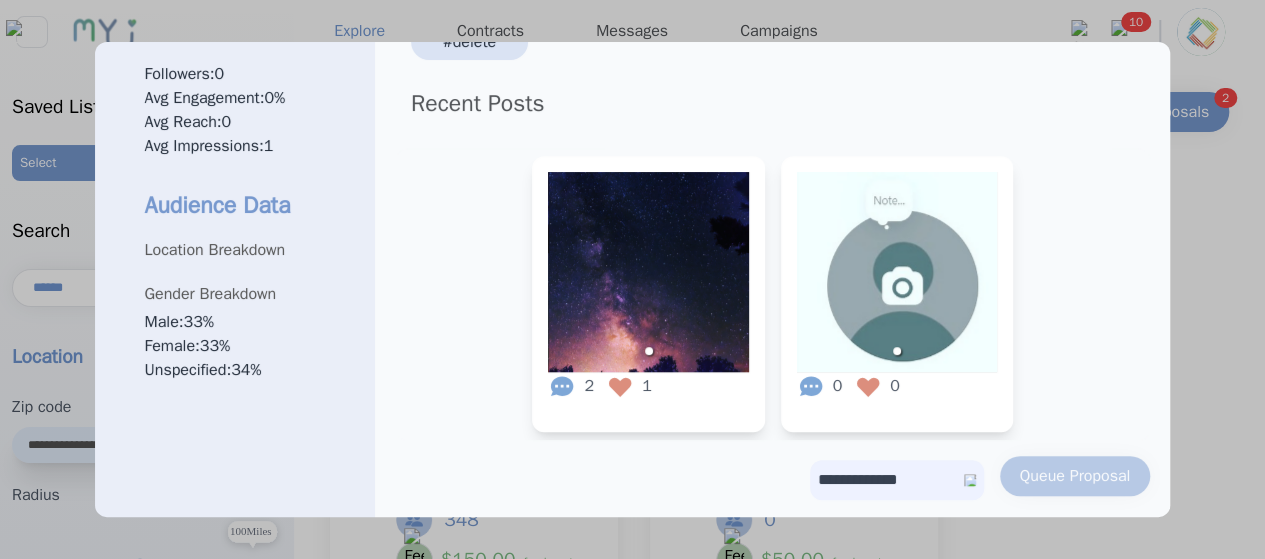 click on "**********" at bounding box center (897, 480) 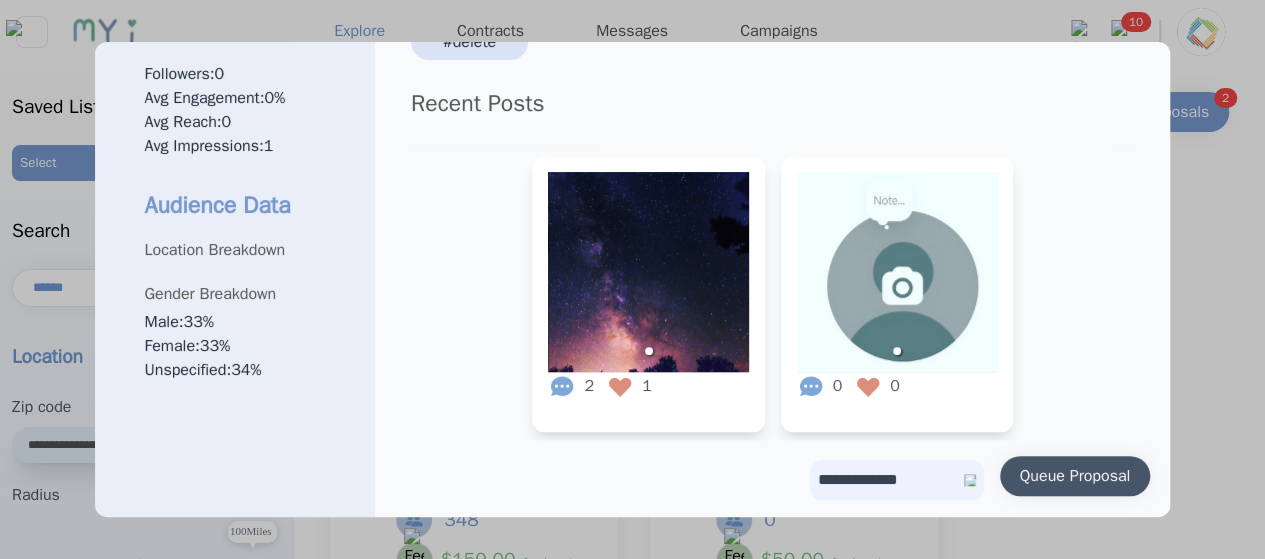 click on "Queue Proposal" at bounding box center (1075, 476) 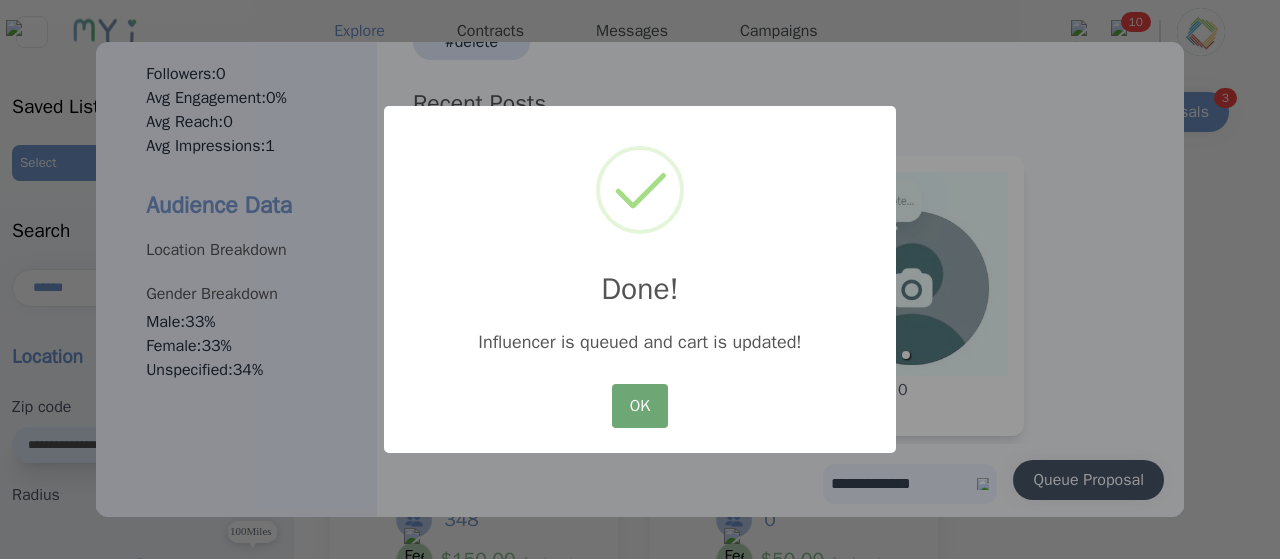 click on "OK" at bounding box center (640, 406) 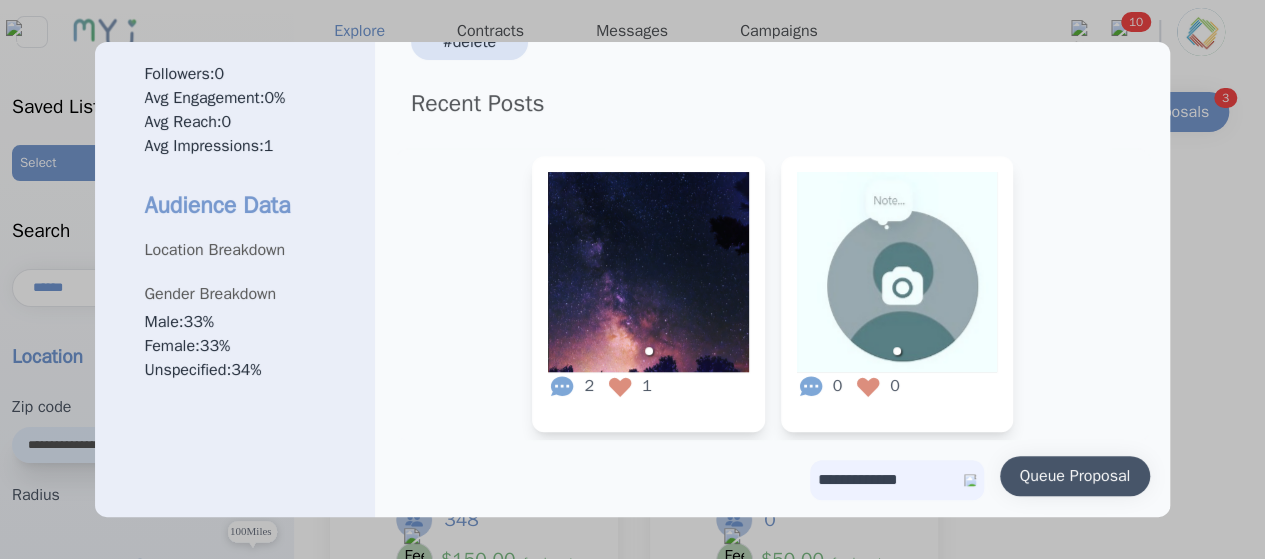 click at bounding box center [632, 279] 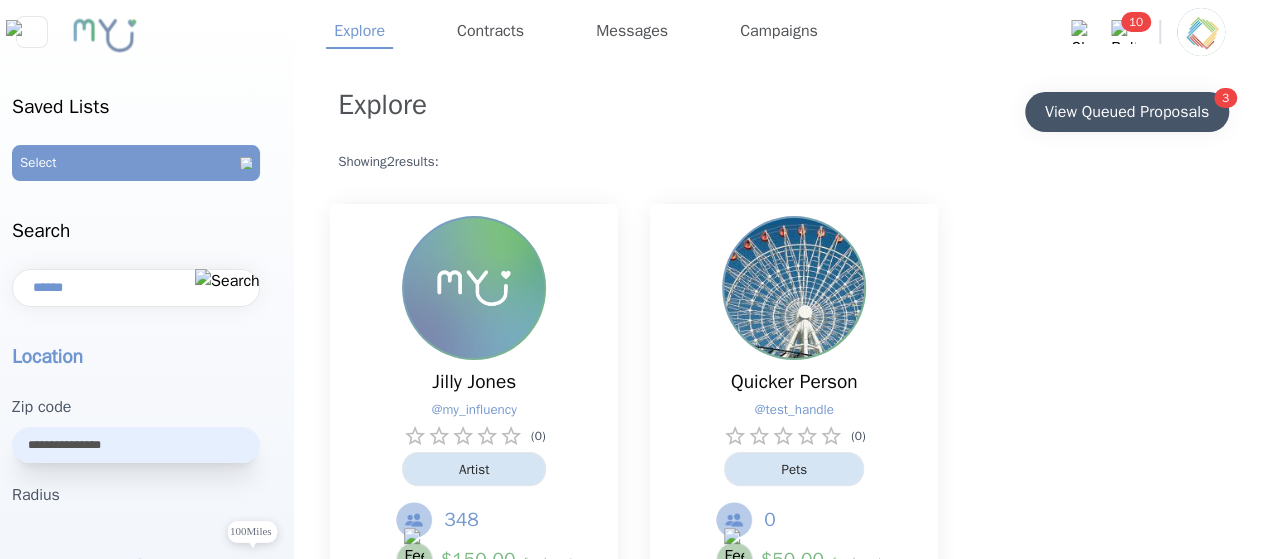 click on "View Queued Proposals" at bounding box center (1127, 112) 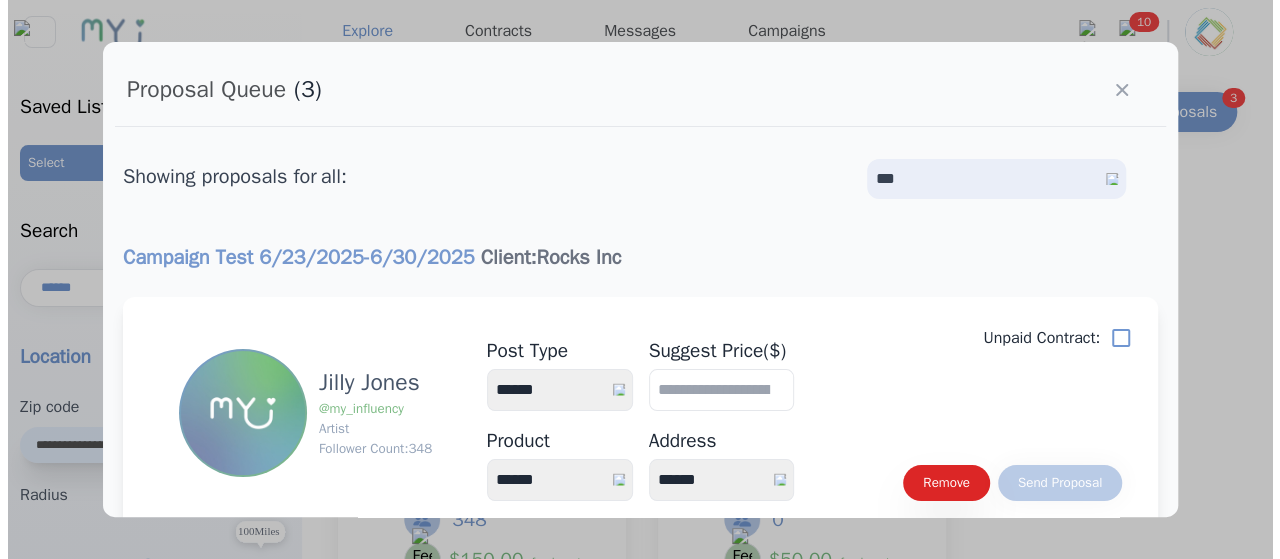 scroll, scrollTop: 746, scrollLeft: 0, axis: vertical 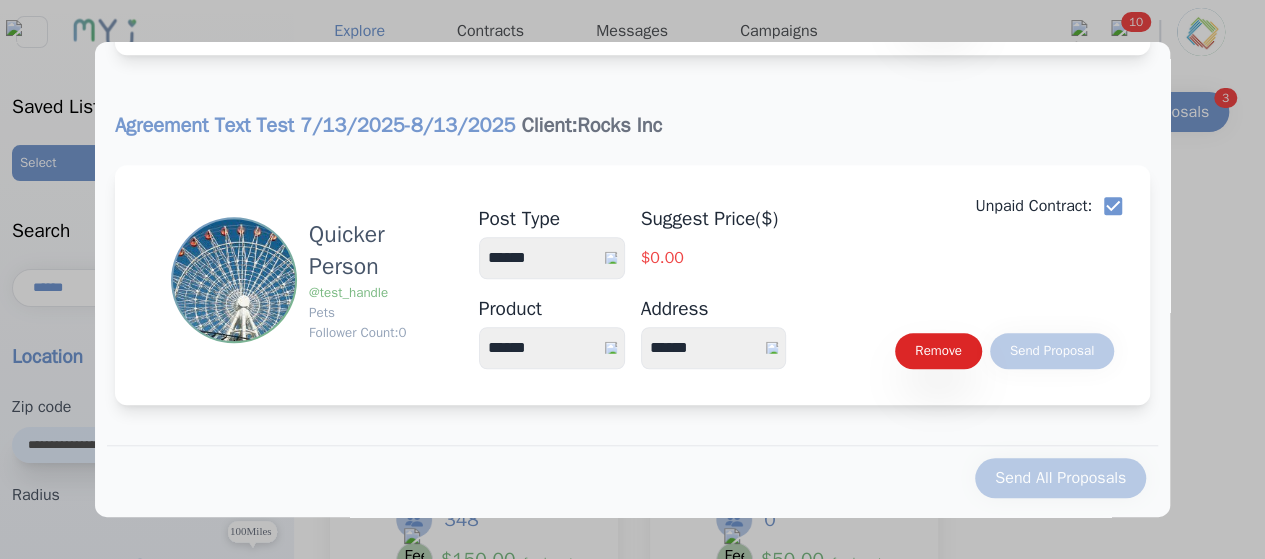 click on "**********" at bounding box center [552, 258] 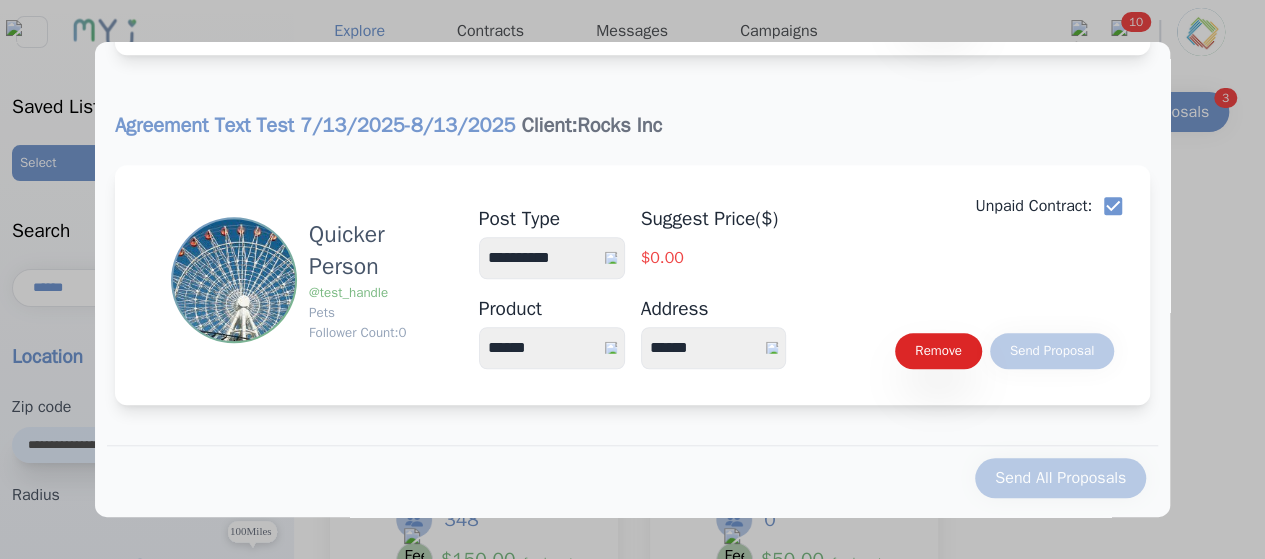 click on "**********" at bounding box center [552, 258] 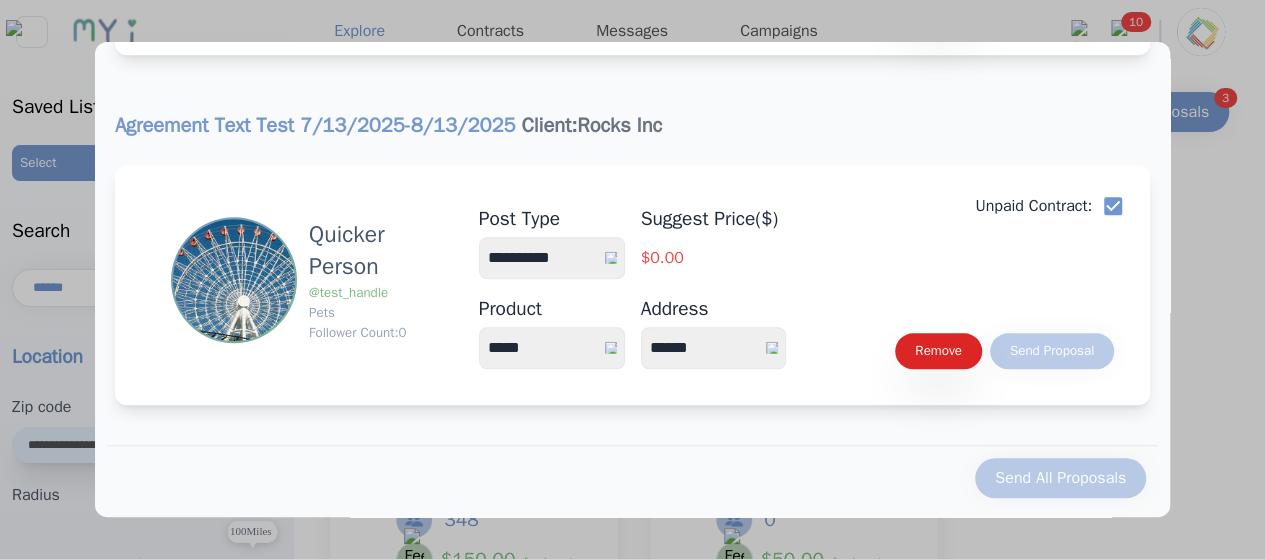 click on "****** *****" at bounding box center (552, 348) 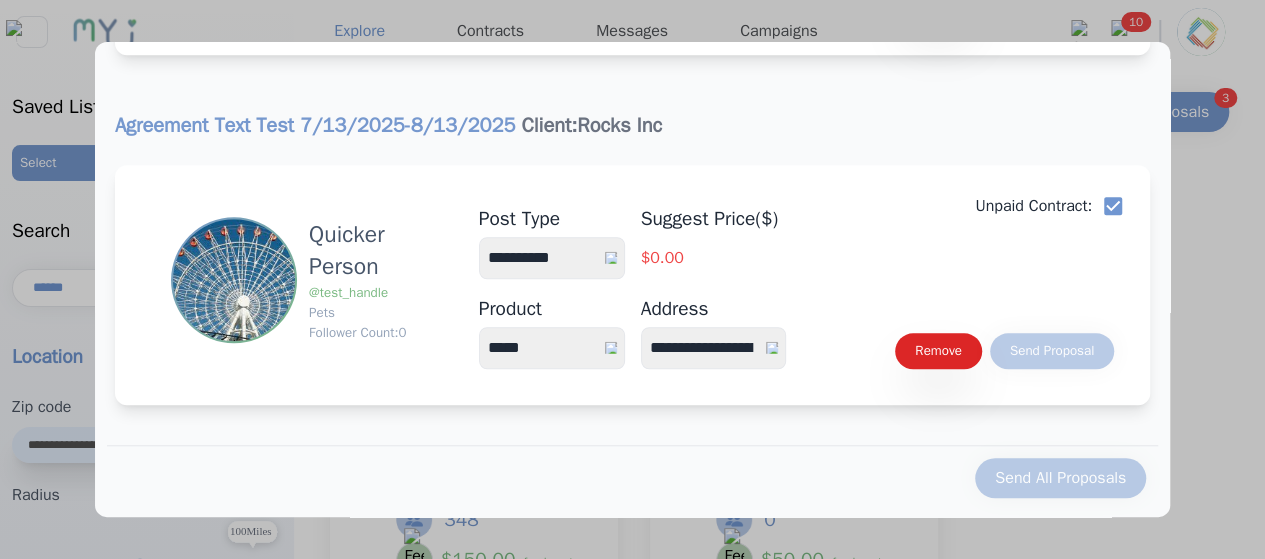 click on "**********" at bounding box center [714, 348] 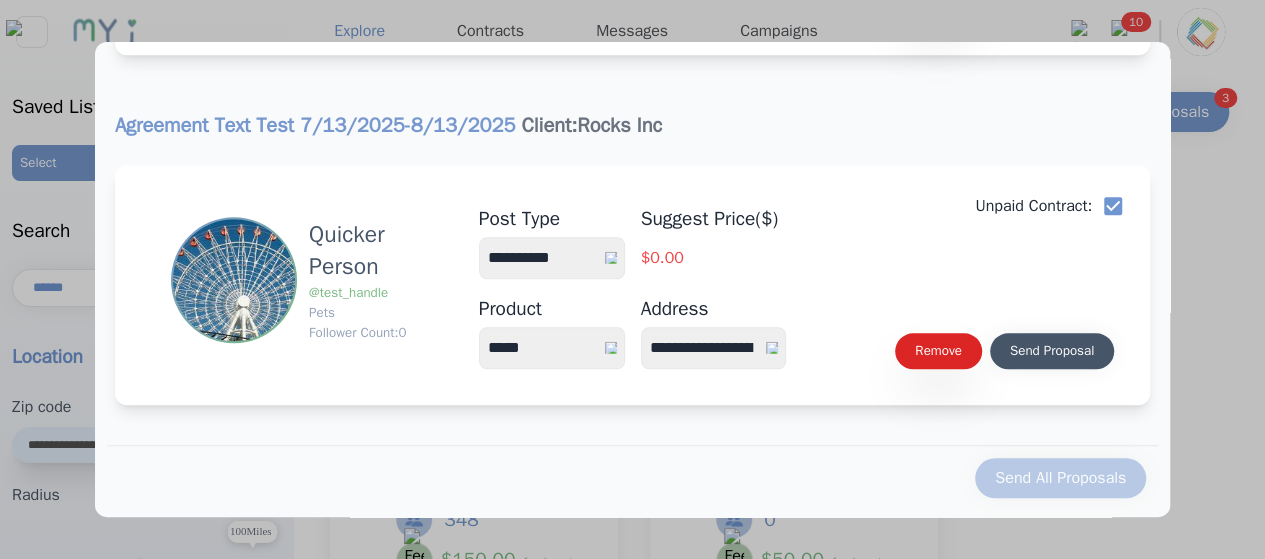 click on "Send Proposal" at bounding box center [1052, 351] 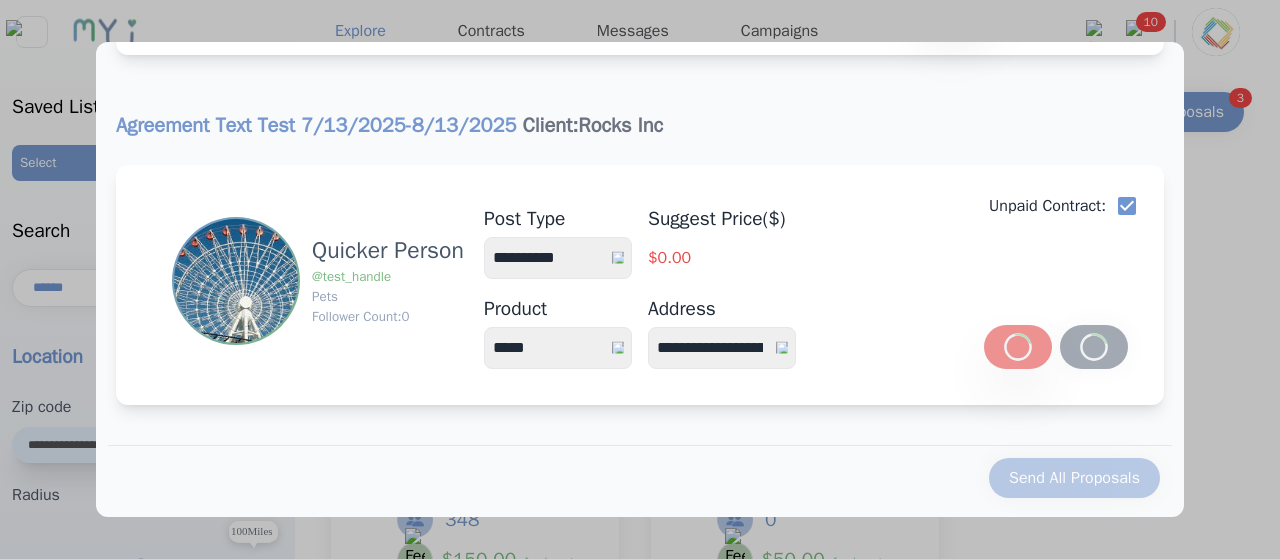 scroll, scrollTop: 397, scrollLeft: 0, axis: vertical 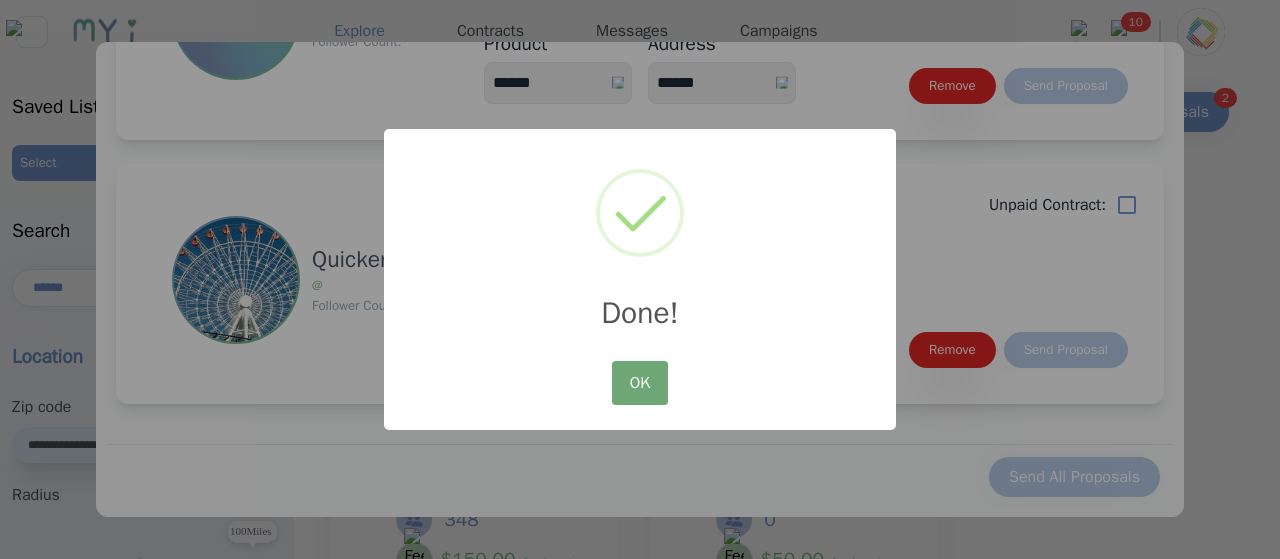 click on "OK" at bounding box center (640, 383) 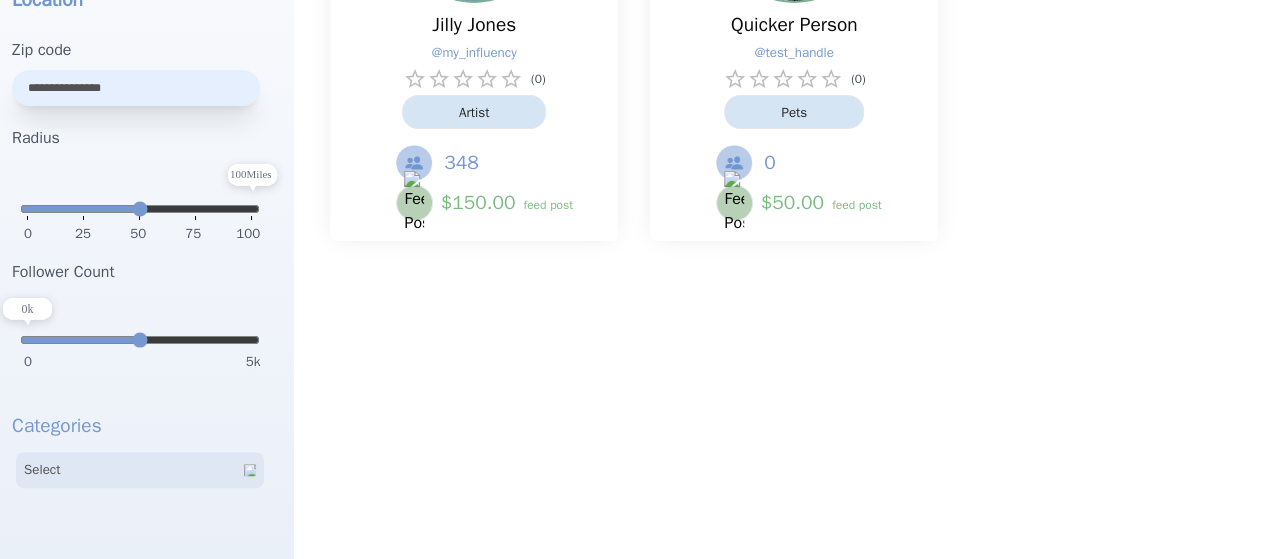 scroll, scrollTop: 0, scrollLeft: 0, axis: both 